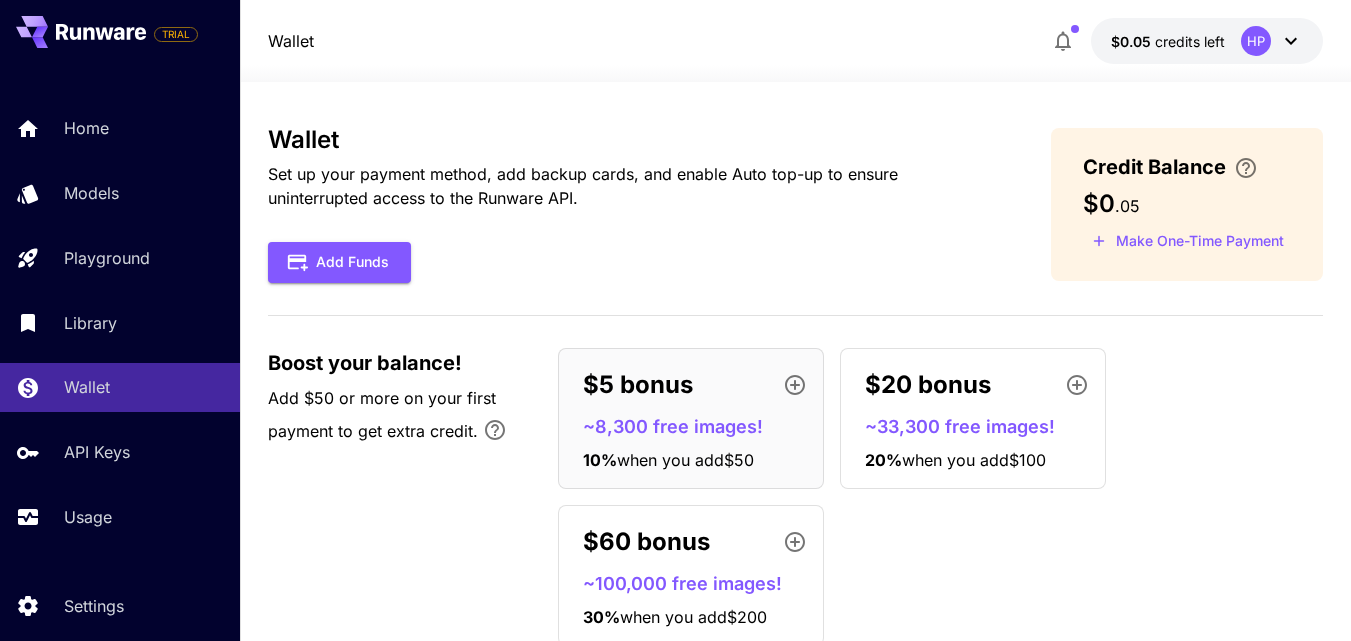 scroll, scrollTop: 0, scrollLeft: 0, axis: both 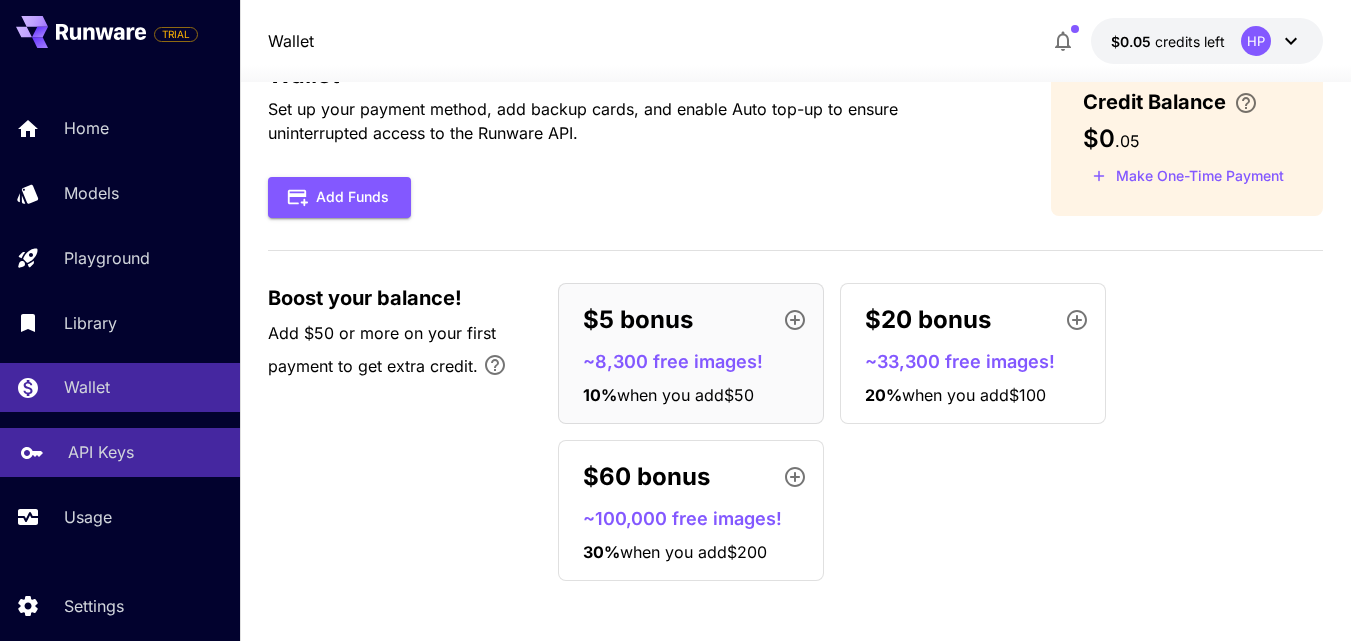 click on "API Keys" at bounding box center (101, 452) 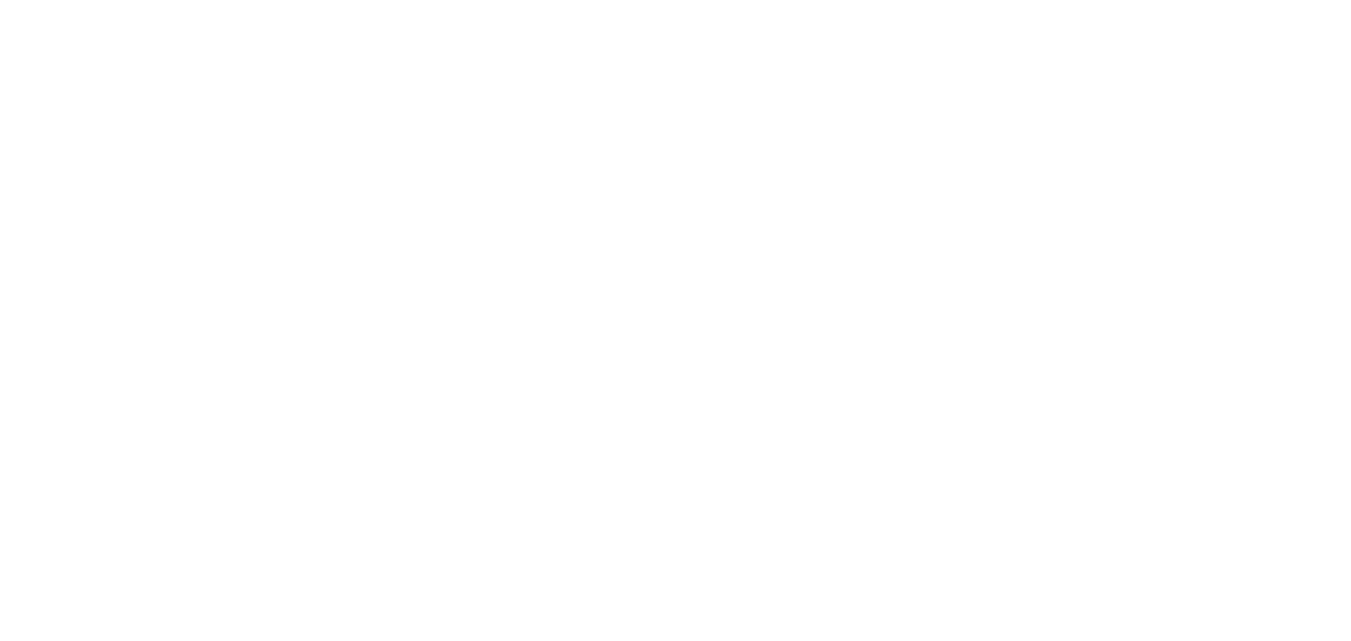 scroll, scrollTop: 0, scrollLeft: 0, axis: both 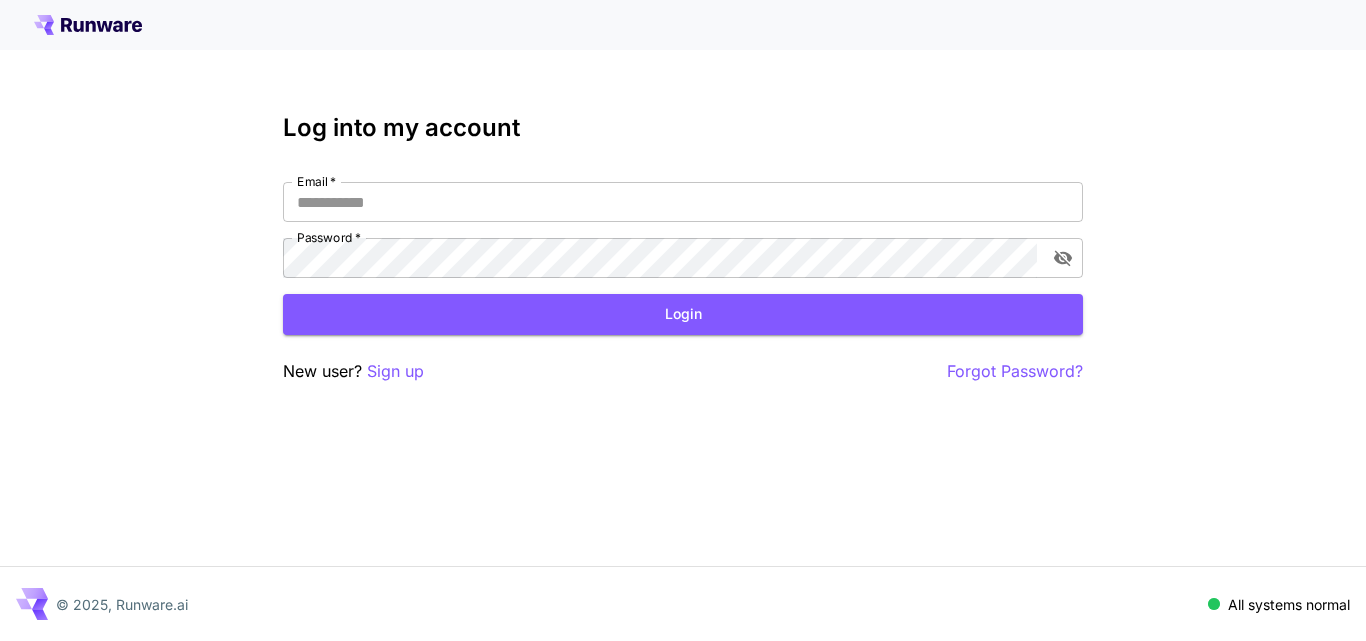 click on "Email   * Email   * Password   * Password   *" at bounding box center (683, 230) 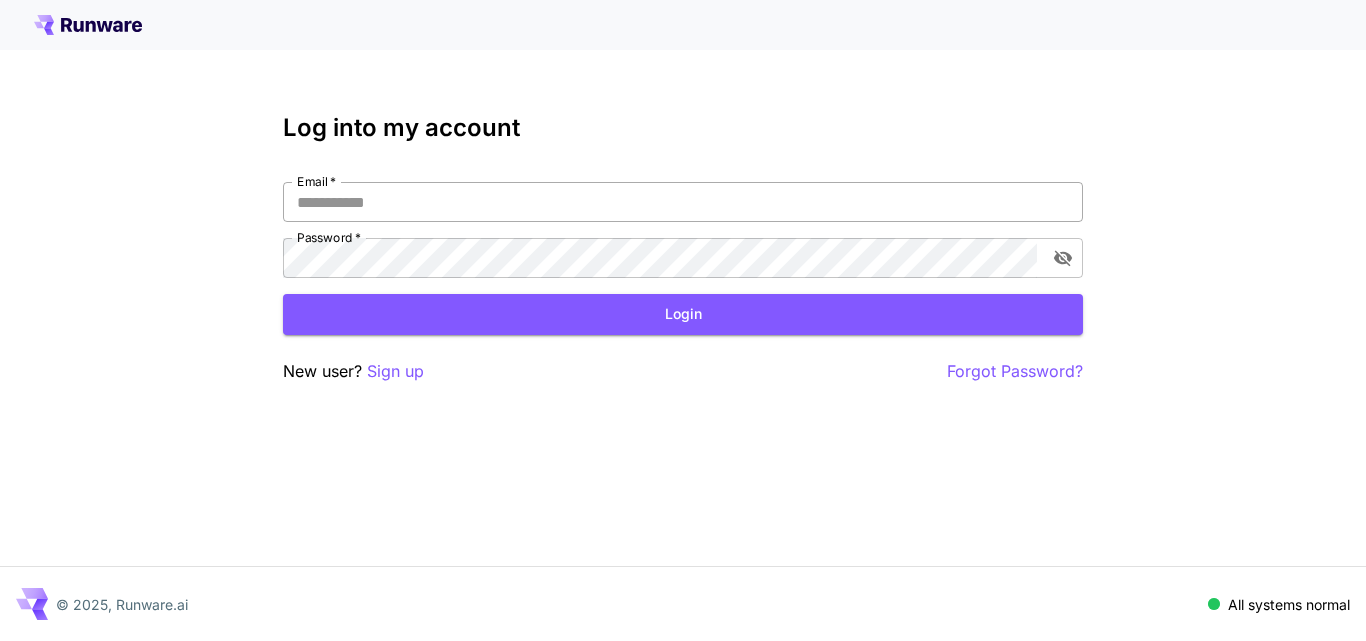 click on "Email   *" at bounding box center (683, 202) 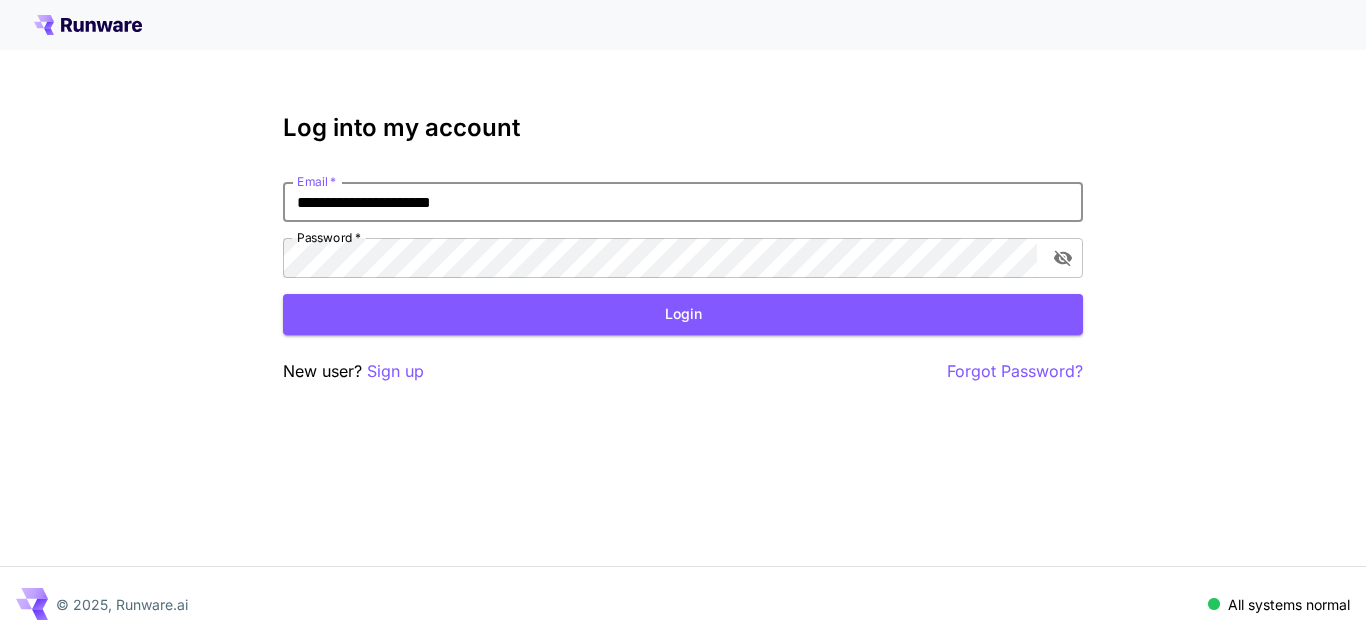 type on "**********" 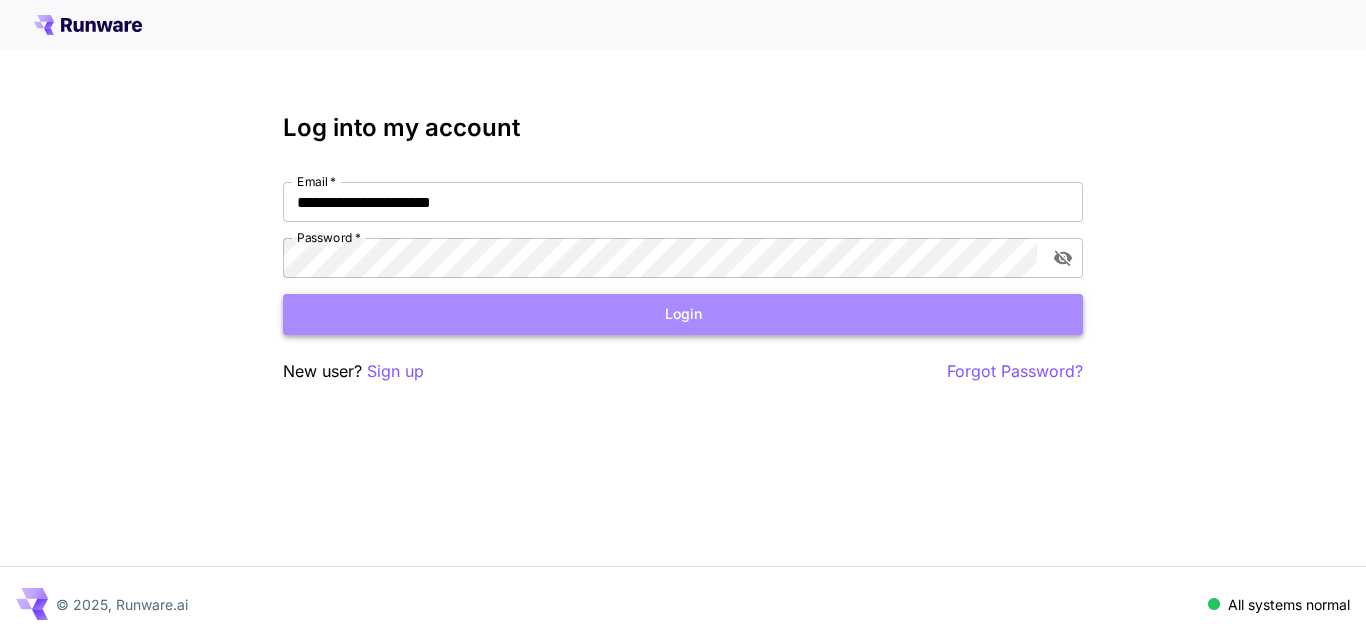 click on "Login" at bounding box center (683, 314) 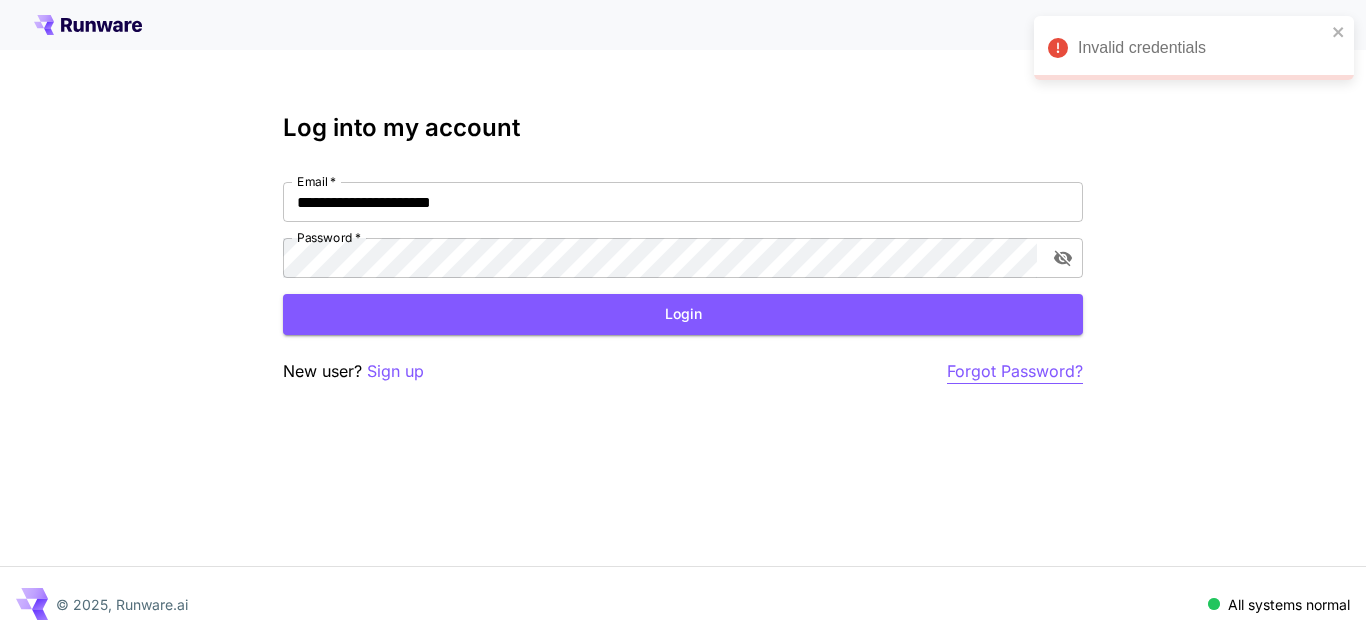 click on "Forgot Password?" at bounding box center [1015, 371] 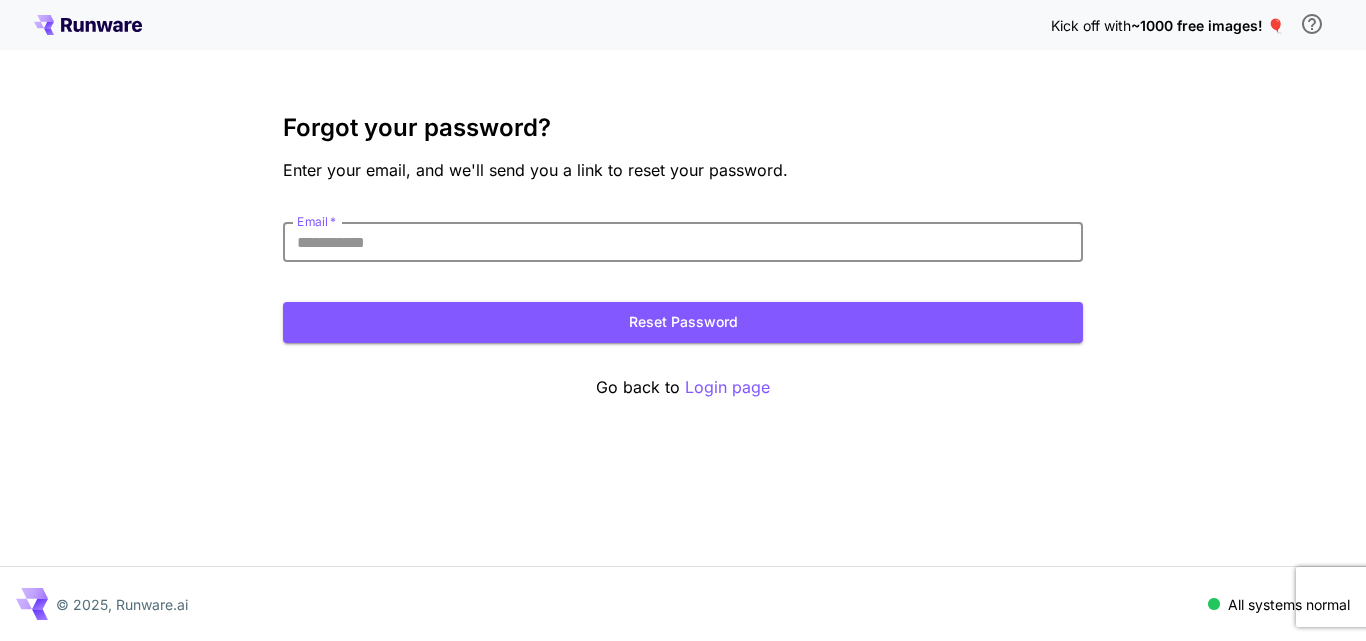 click on "Email   *" at bounding box center [683, 242] 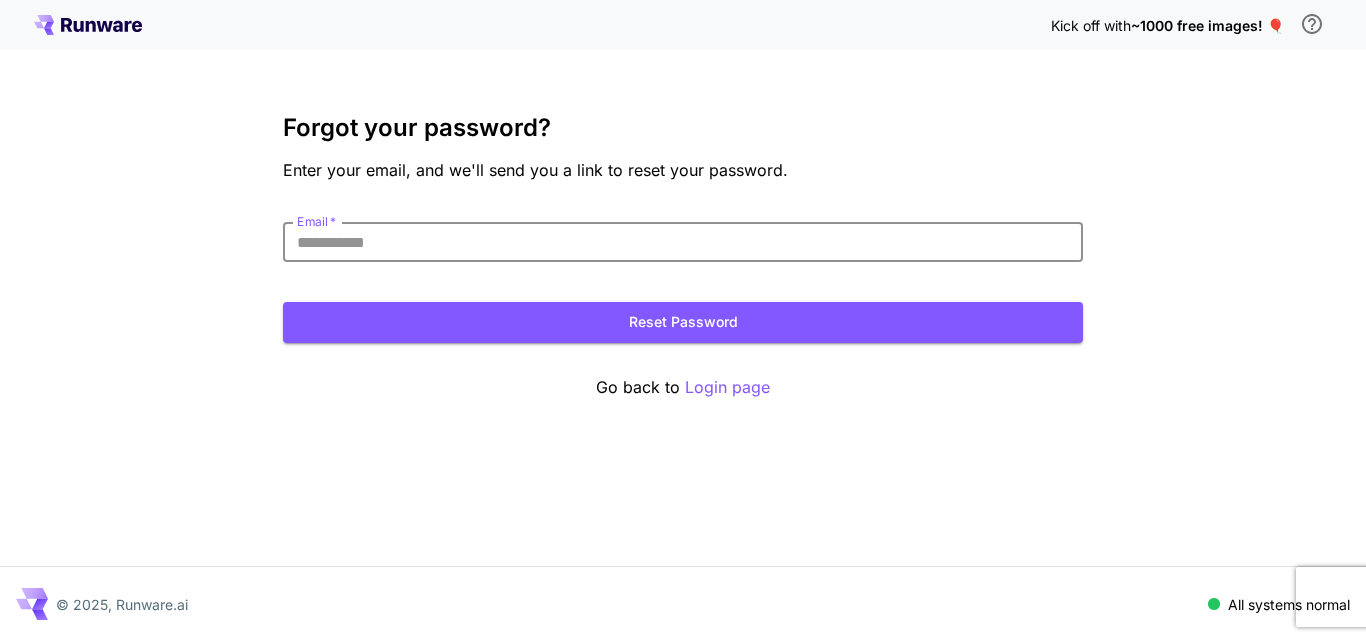 type on "**********" 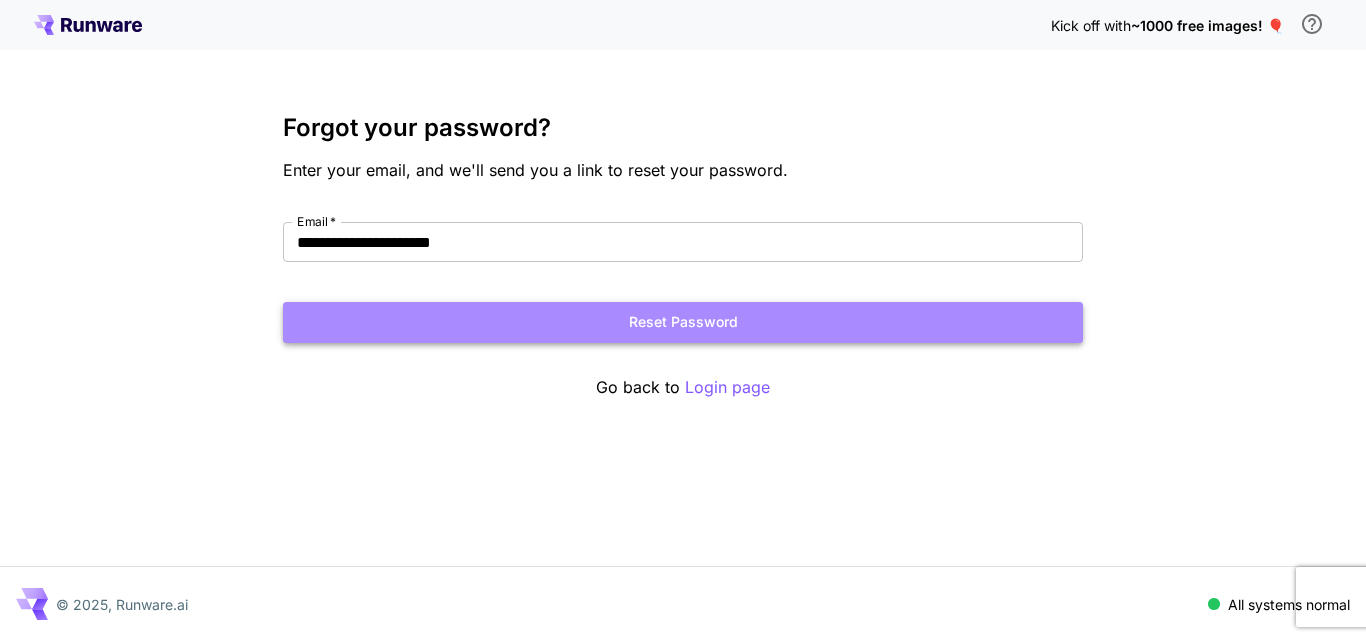 click on "Reset Password" at bounding box center (683, 322) 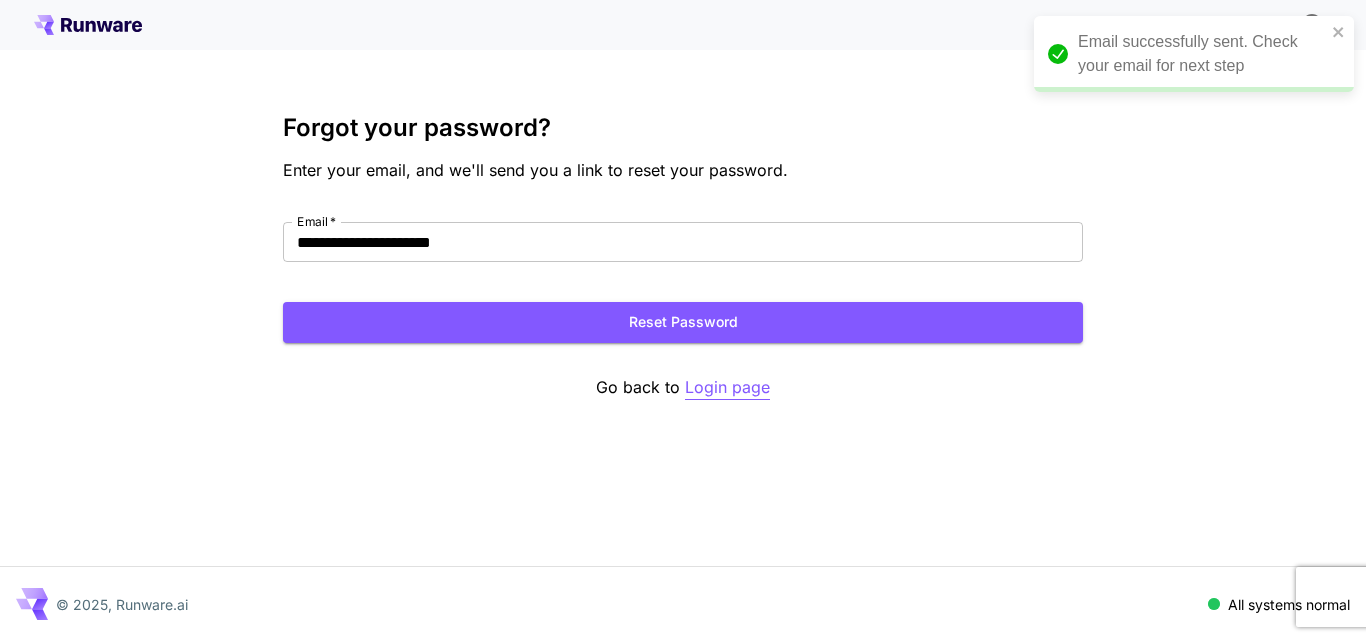 click on "Login page" at bounding box center [727, 387] 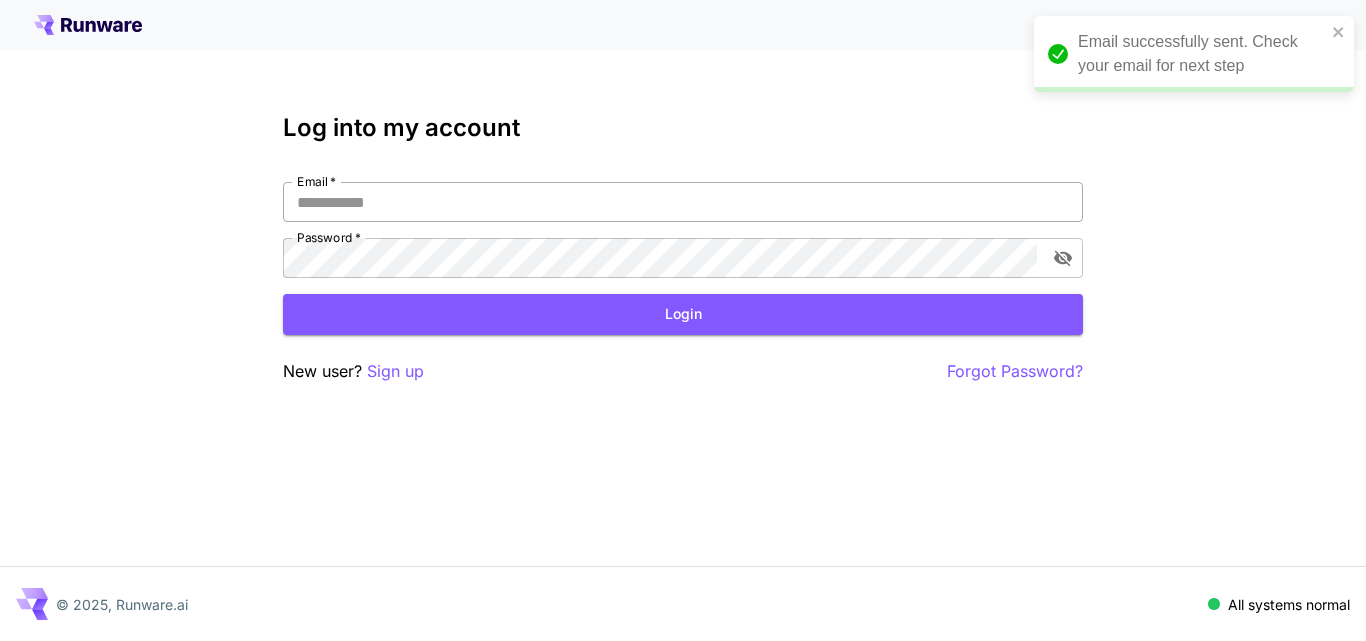 drag, startPoint x: 416, startPoint y: 224, endPoint x: 408, endPoint y: 192, distance: 32.984844 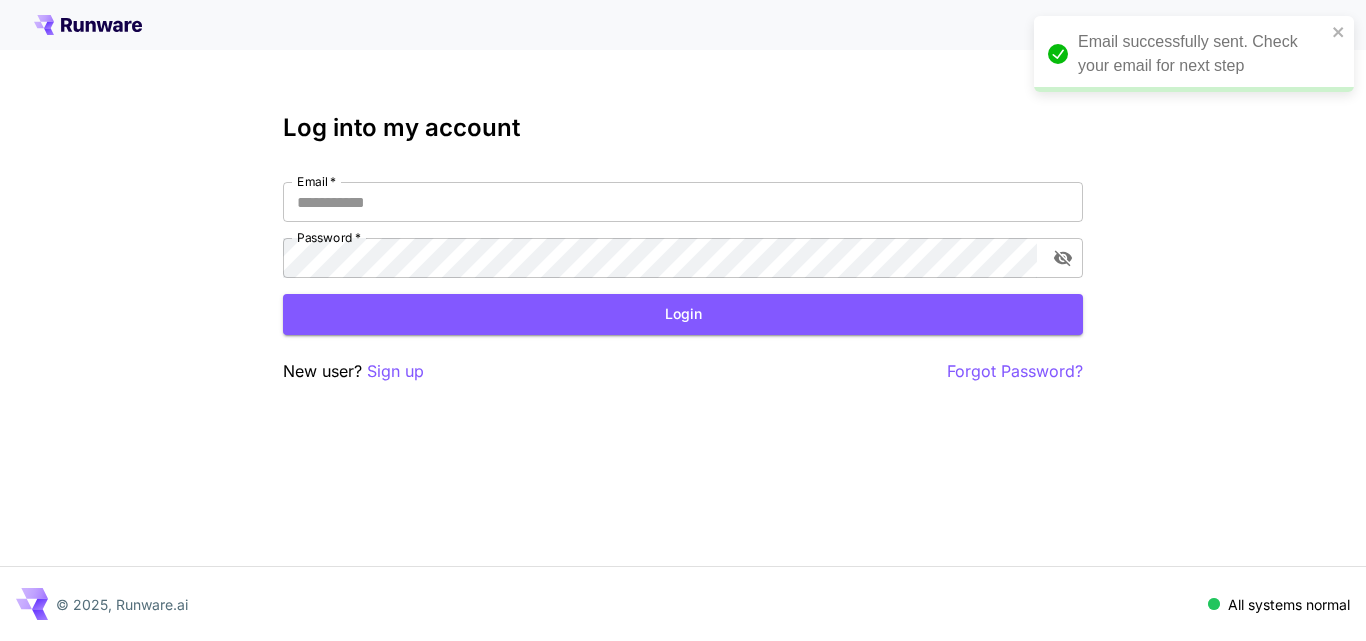 click on "Log into my account Email   * Email   * Password   * Password   * Login New user?   Sign up Forgot Password?" at bounding box center [683, 249] 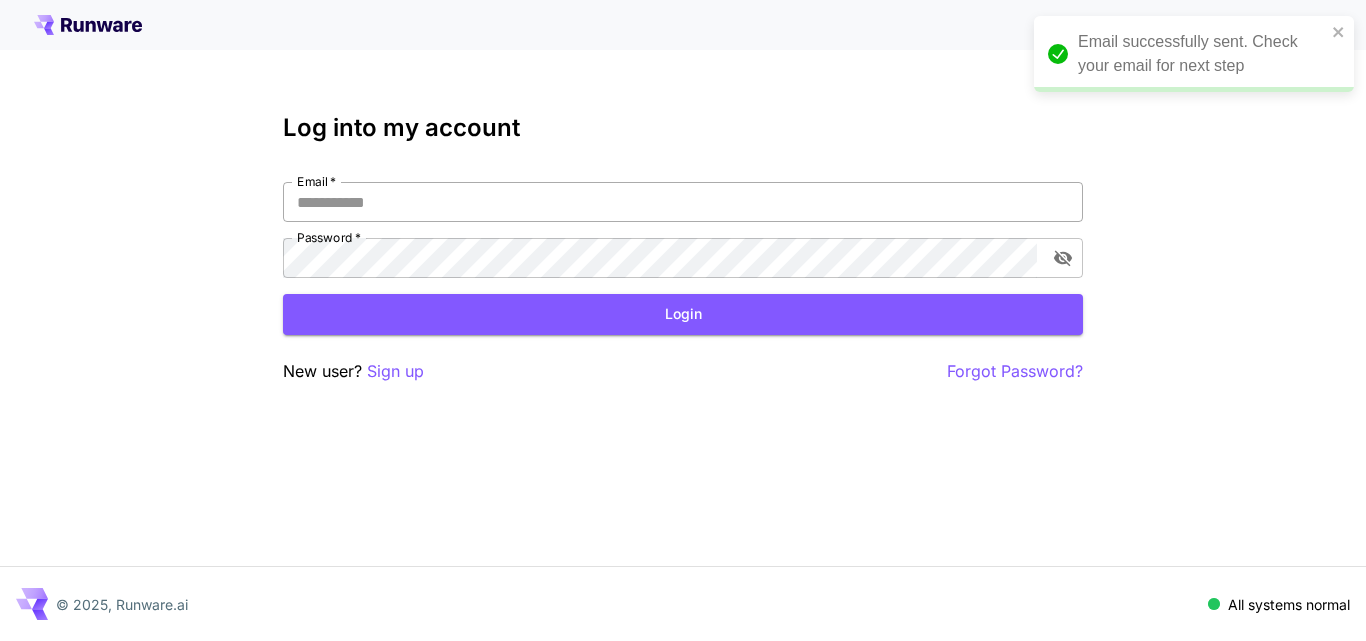 click on "Email   *" at bounding box center (683, 202) 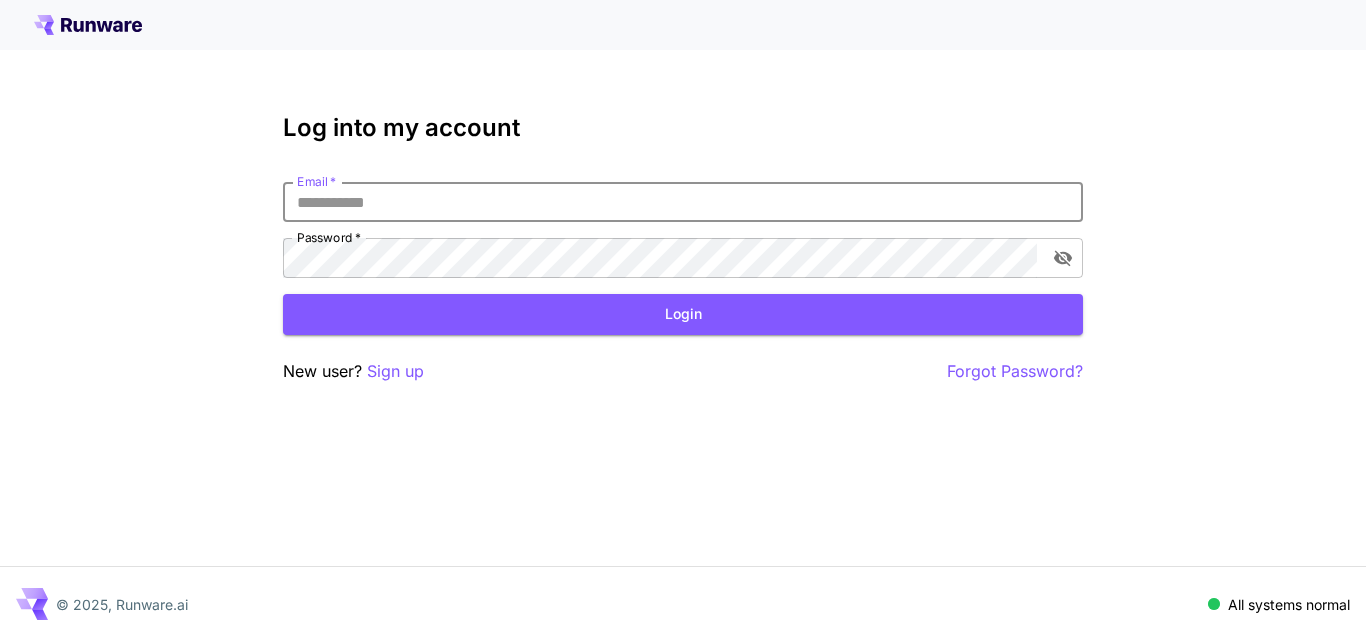 type on "**********" 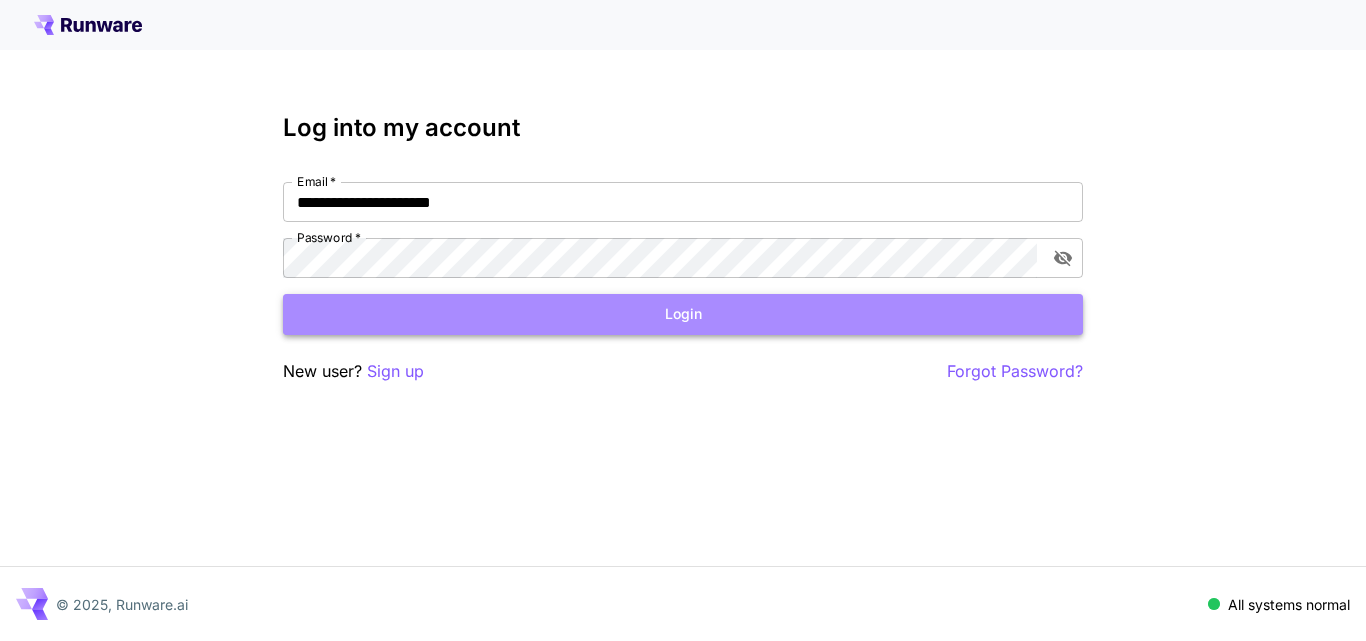 click on "Login" at bounding box center (683, 314) 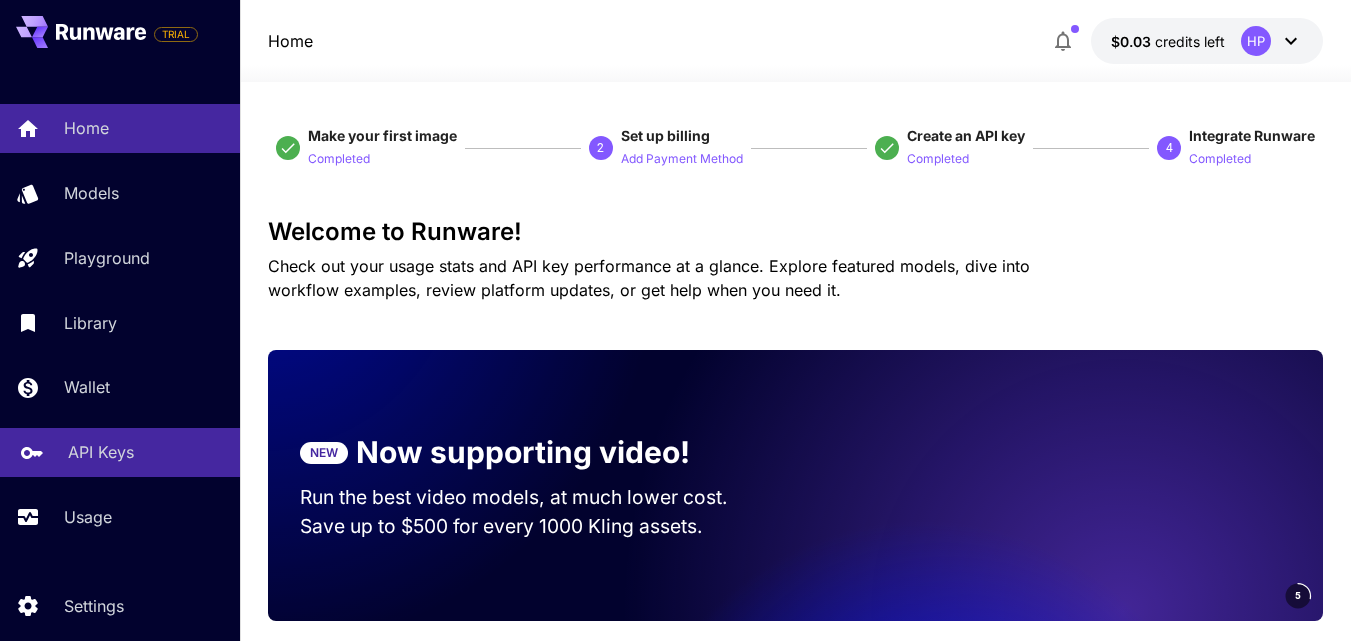 click on "API Keys" at bounding box center [146, 452] 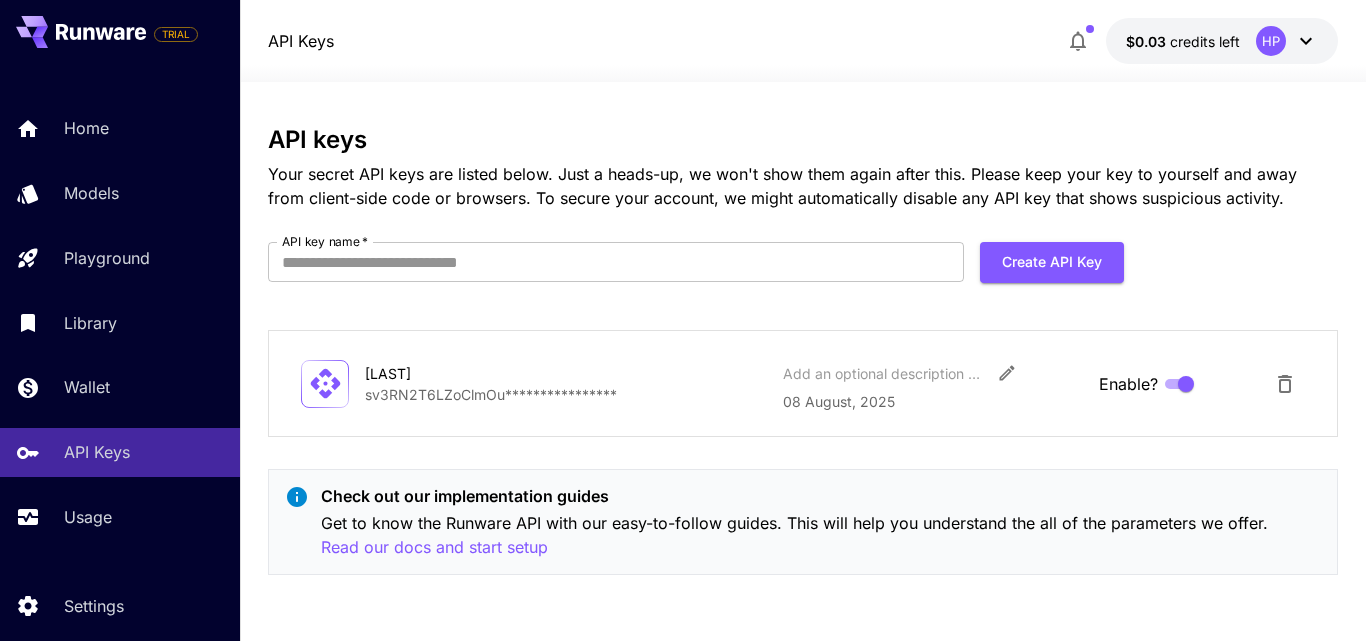click 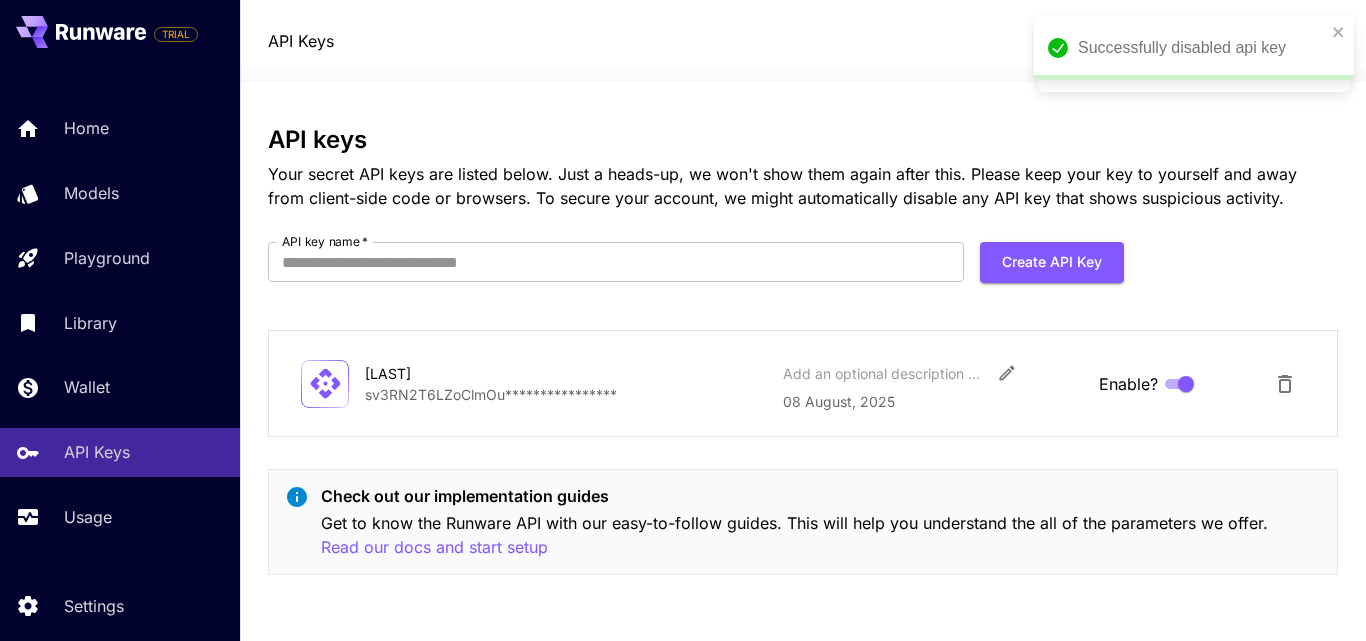 click on "**********" at bounding box center (565, 394) 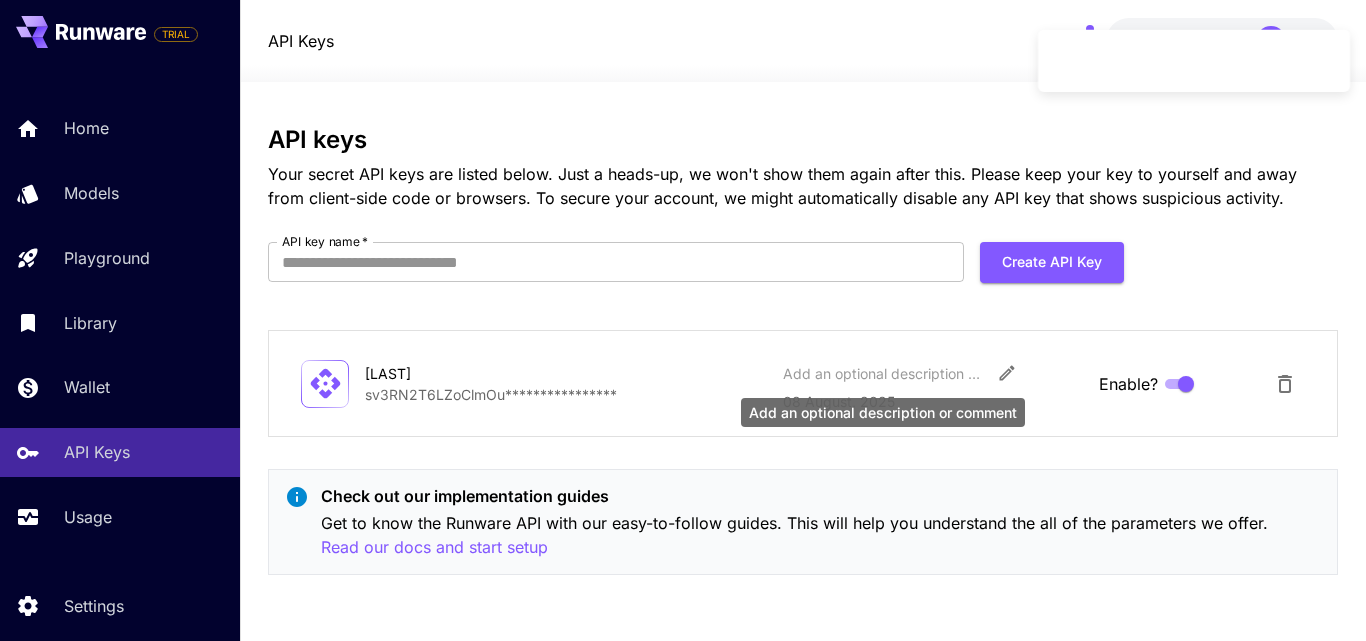 click on "Add an optional description or comment" at bounding box center [883, 373] 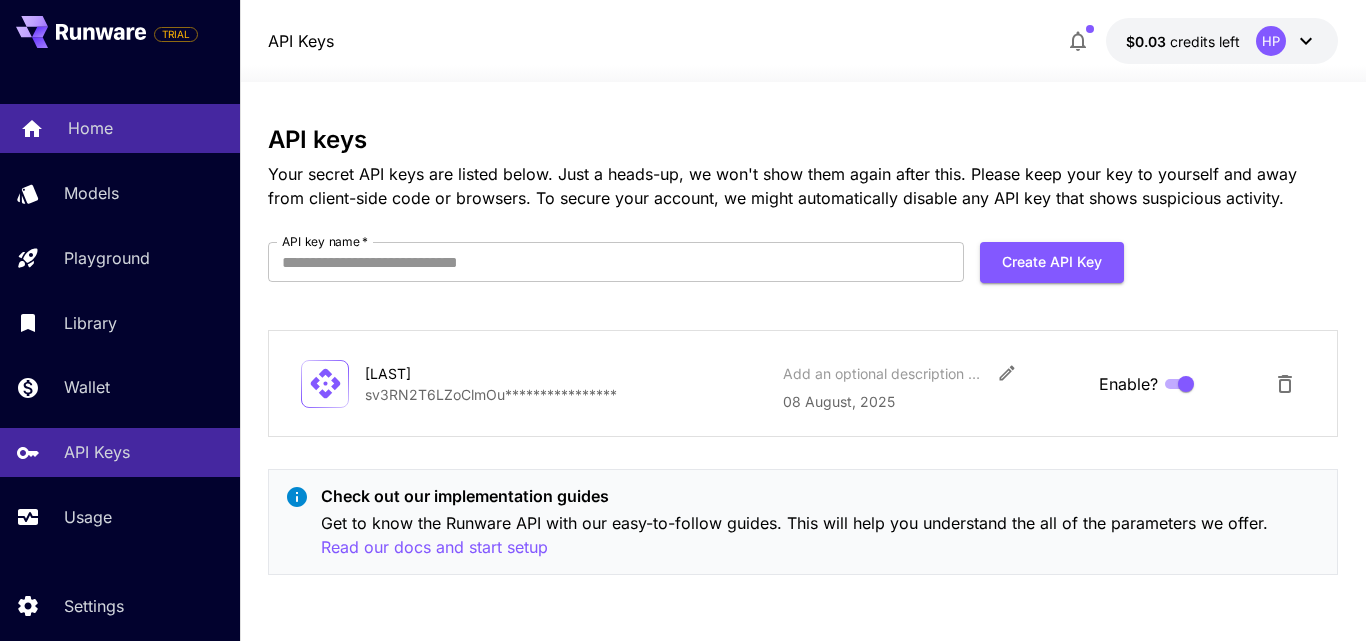 click on "Home" at bounding box center (146, 128) 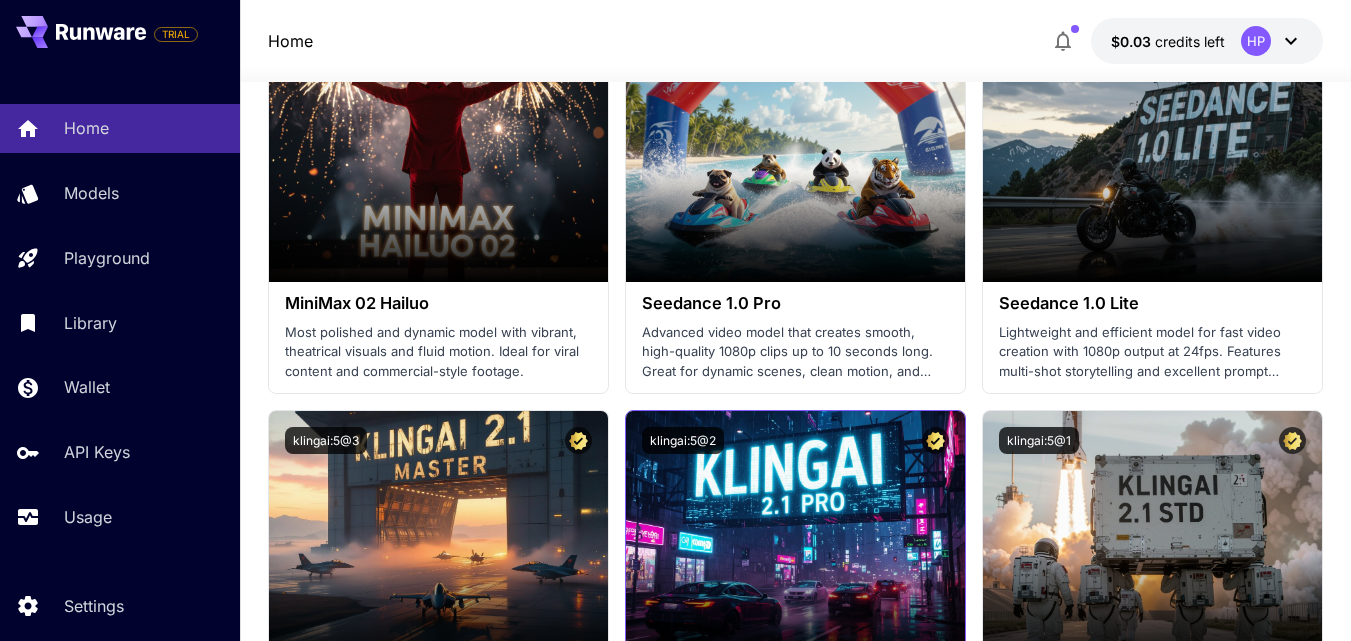 scroll, scrollTop: 1100, scrollLeft: 0, axis: vertical 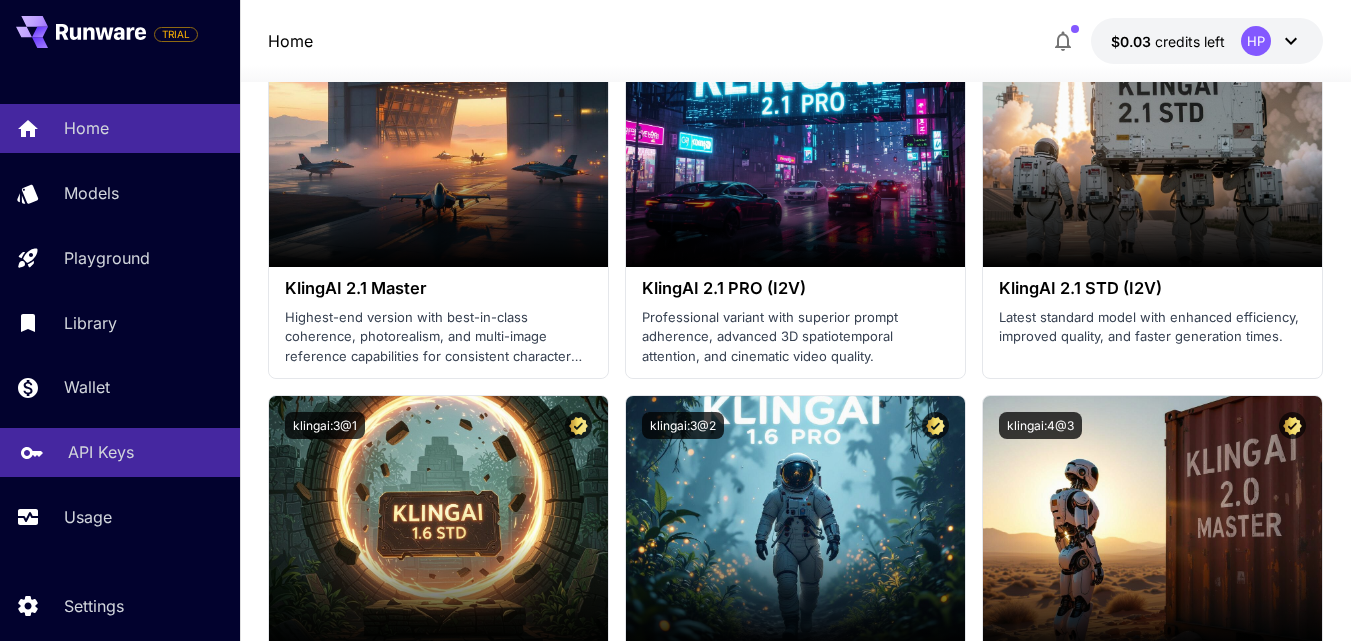 click on "API Keys" at bounding box center (146, 452) 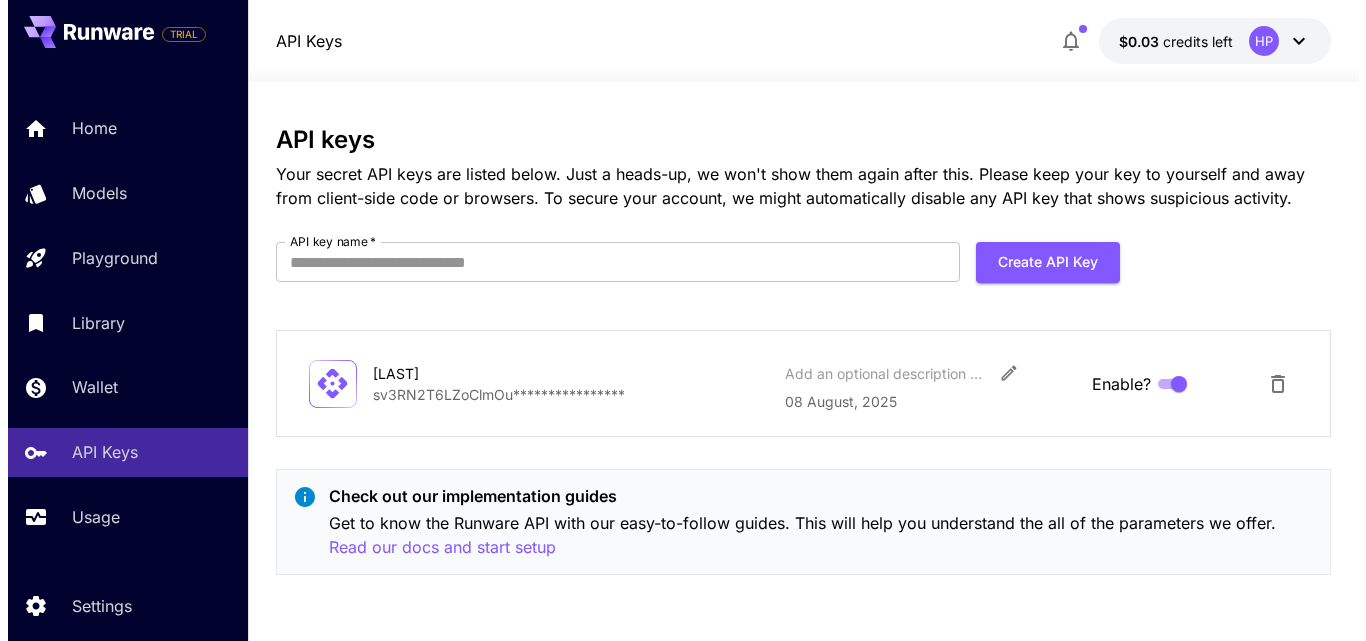 scroll, scrollTop: 0, scrollLeft: 0, axis: both 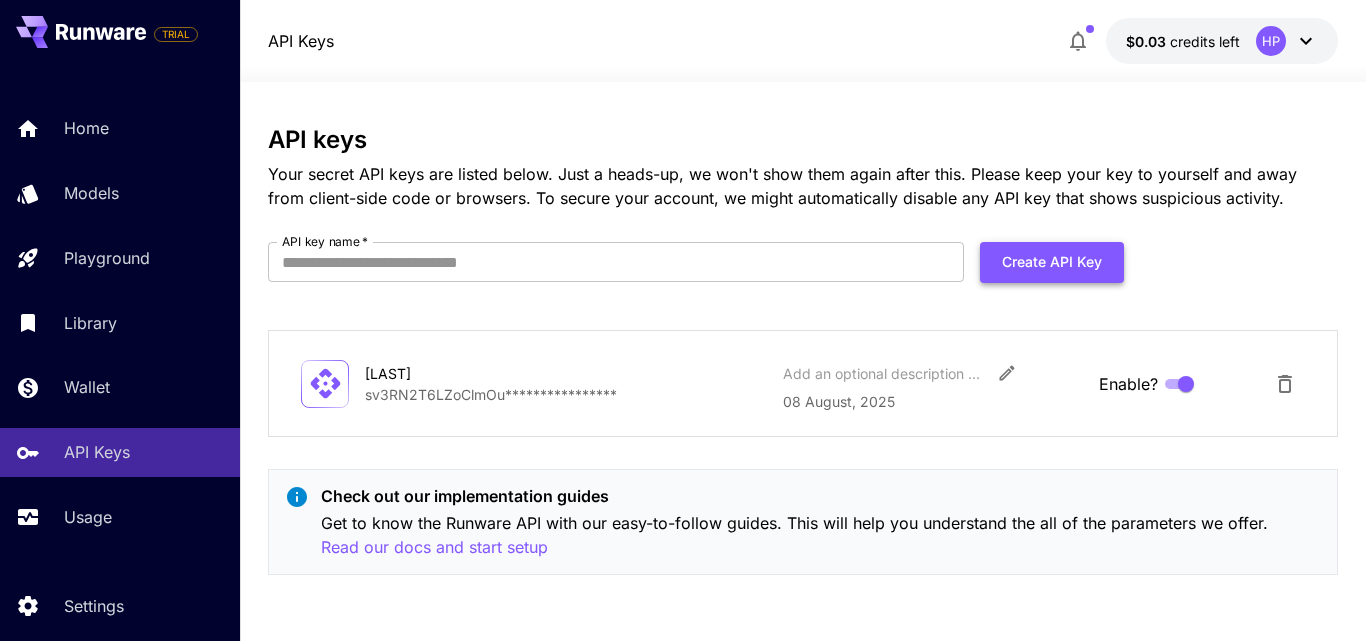 click on "Create API Key" at bounding box center (1052, 262) 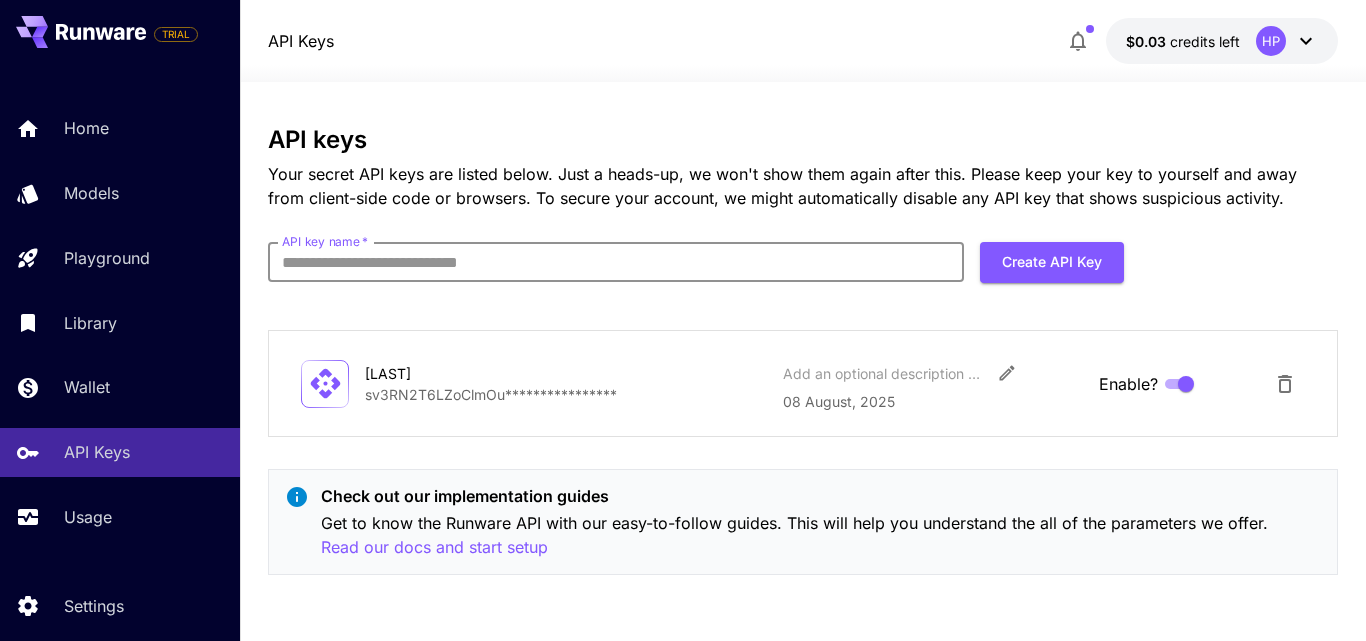 click on "API key name   *" at bounding box center (616, 262) 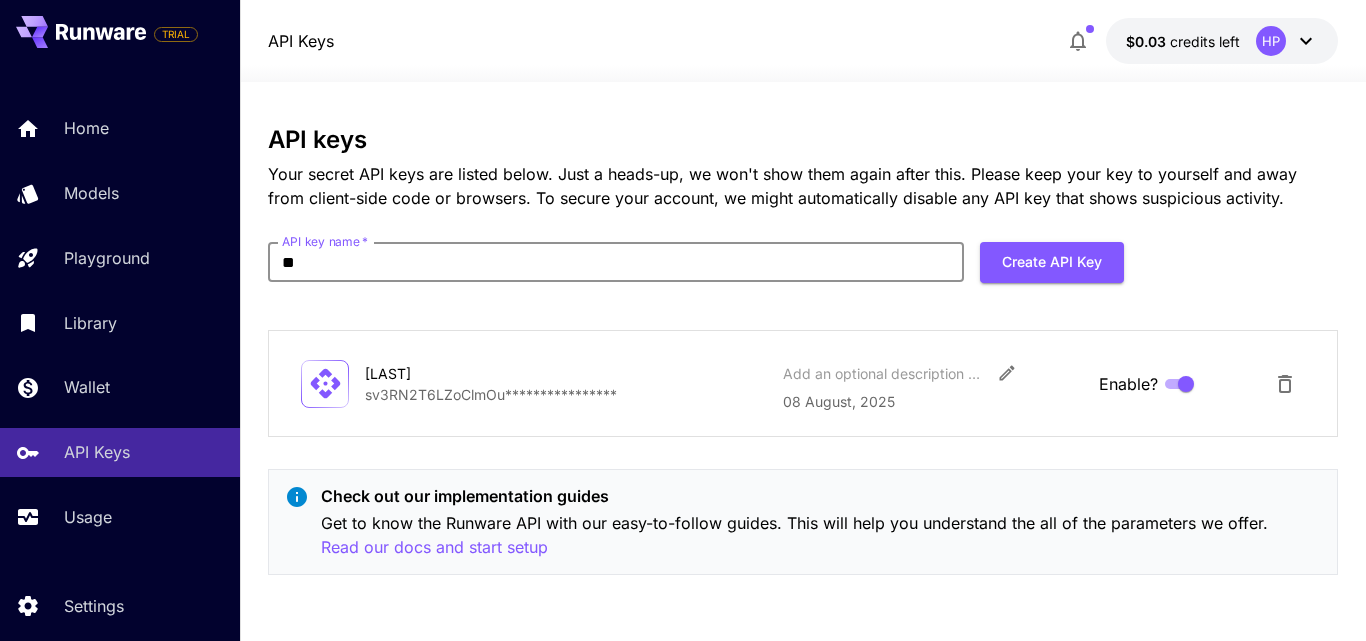 type on "*******" 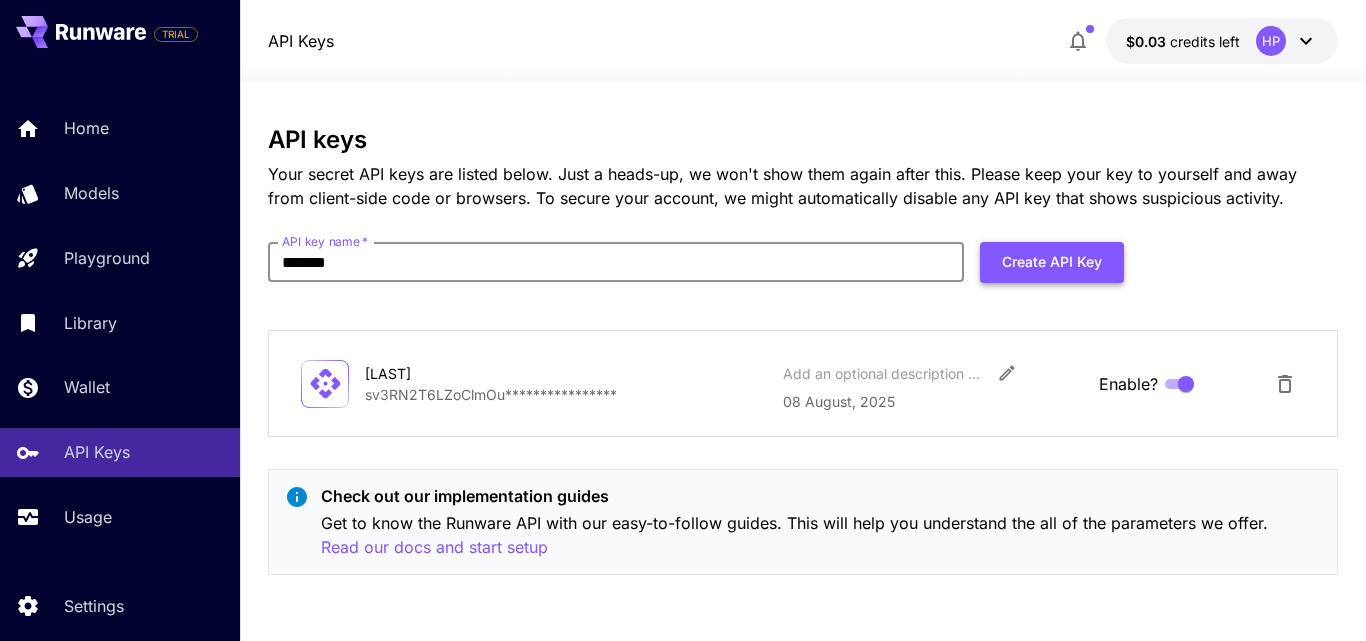 click on "Create API Key" at bounding box center (1052, 262) 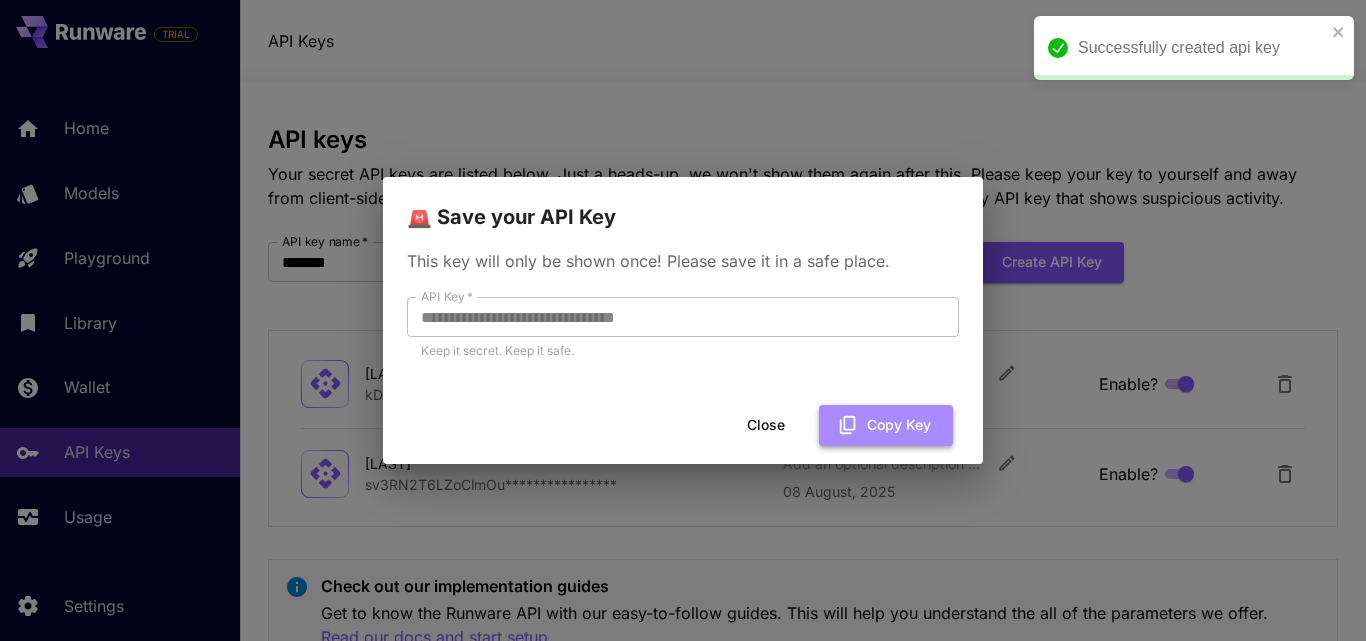 click 